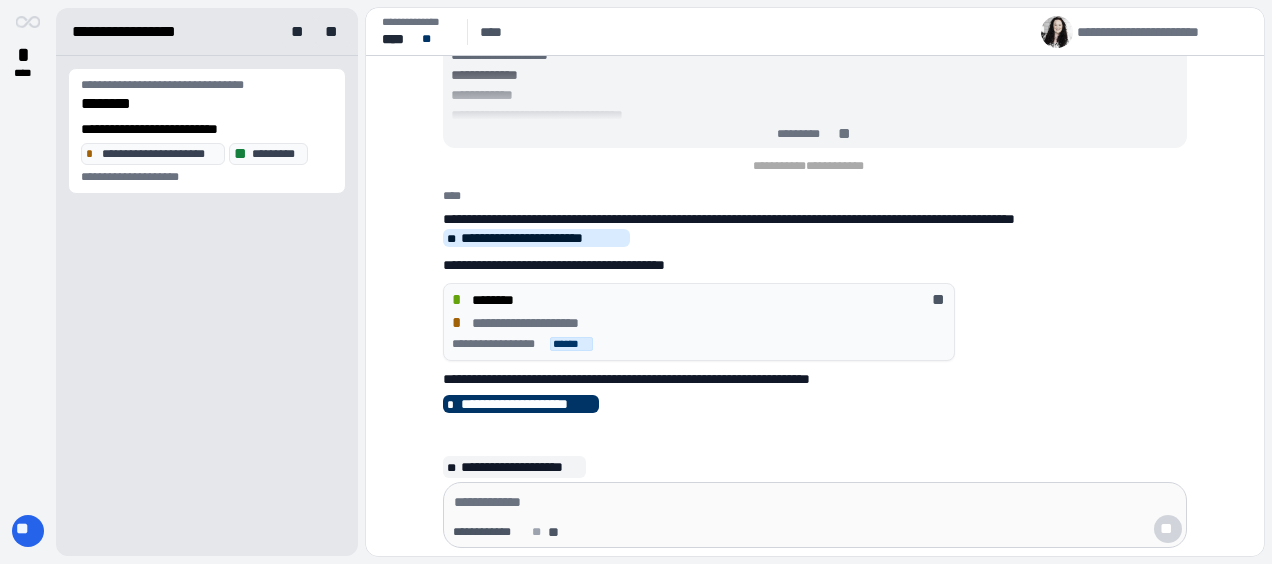 scroll, scrollTop: 0, scrollLeft: 0, axis: both 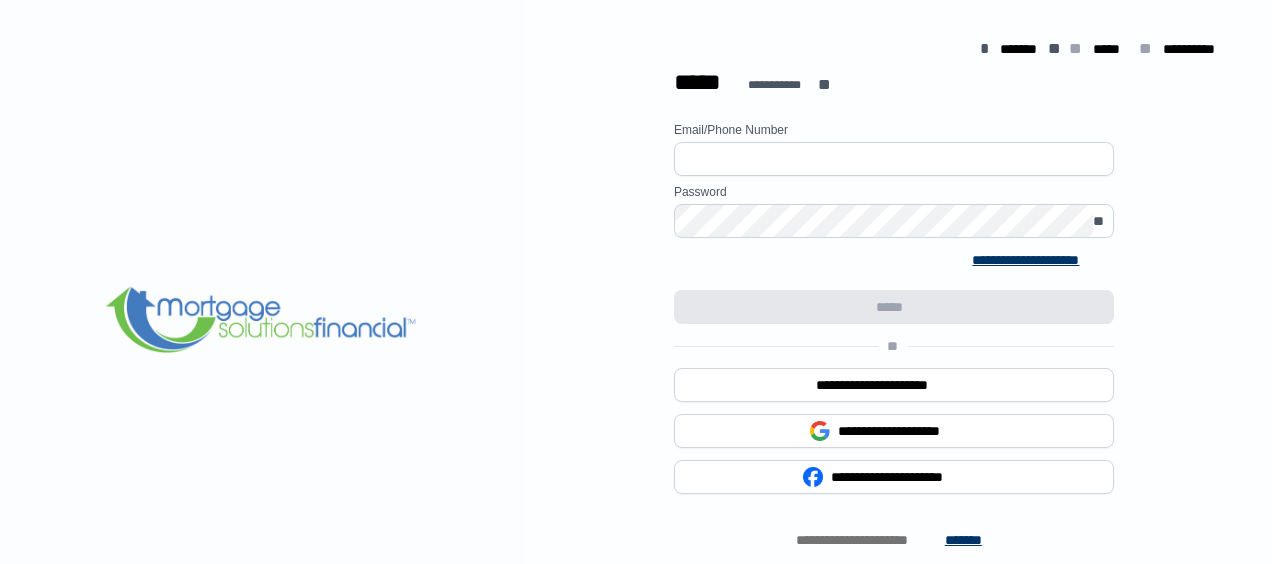 type on "**********" 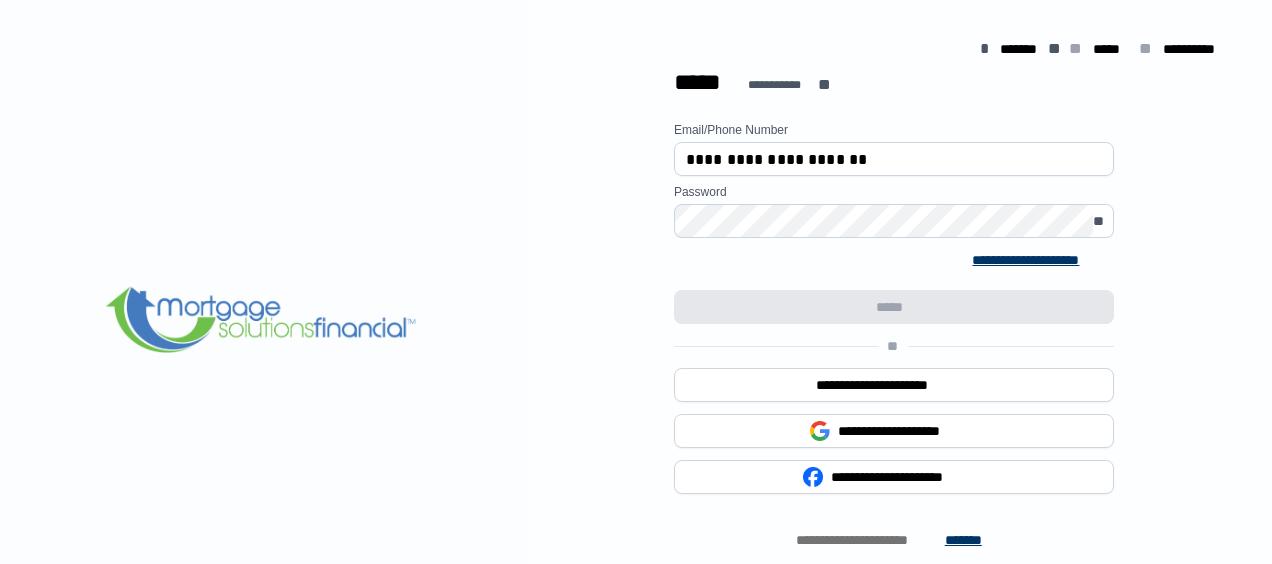 click on "[EMAIL] [PHONE] [PASSWORD] [FIRST] [LAST] [ADDRESS] [CITY] [STATE] [ZIP] [COUNTRY]" at bounding box center [894, 402] 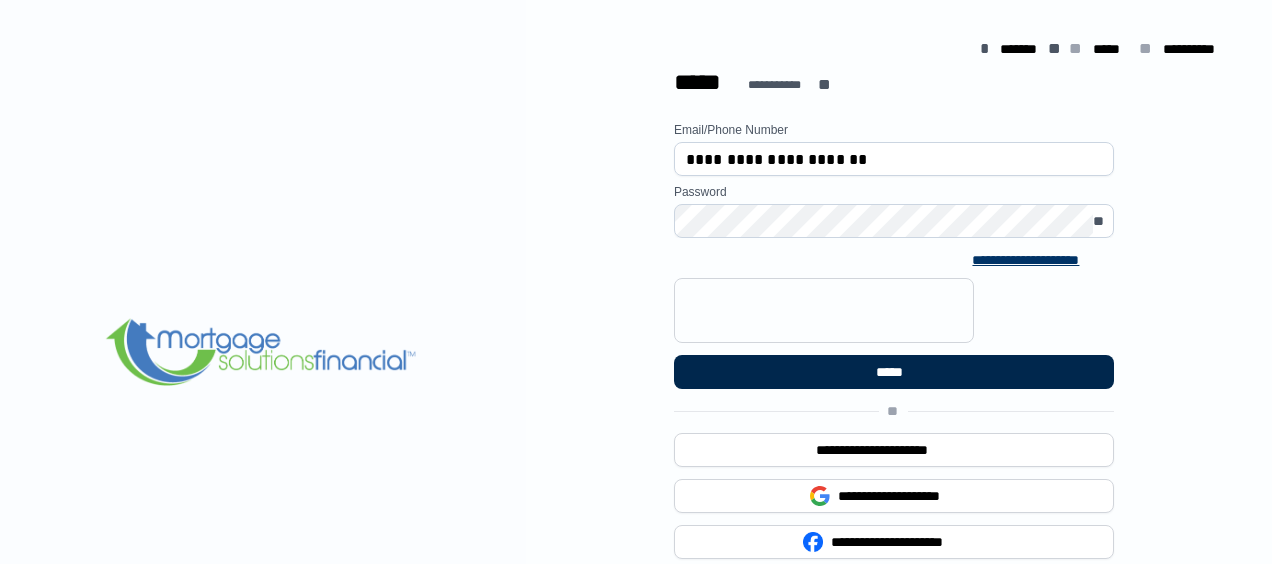 click on "*****" at bounding box center (894, 372) 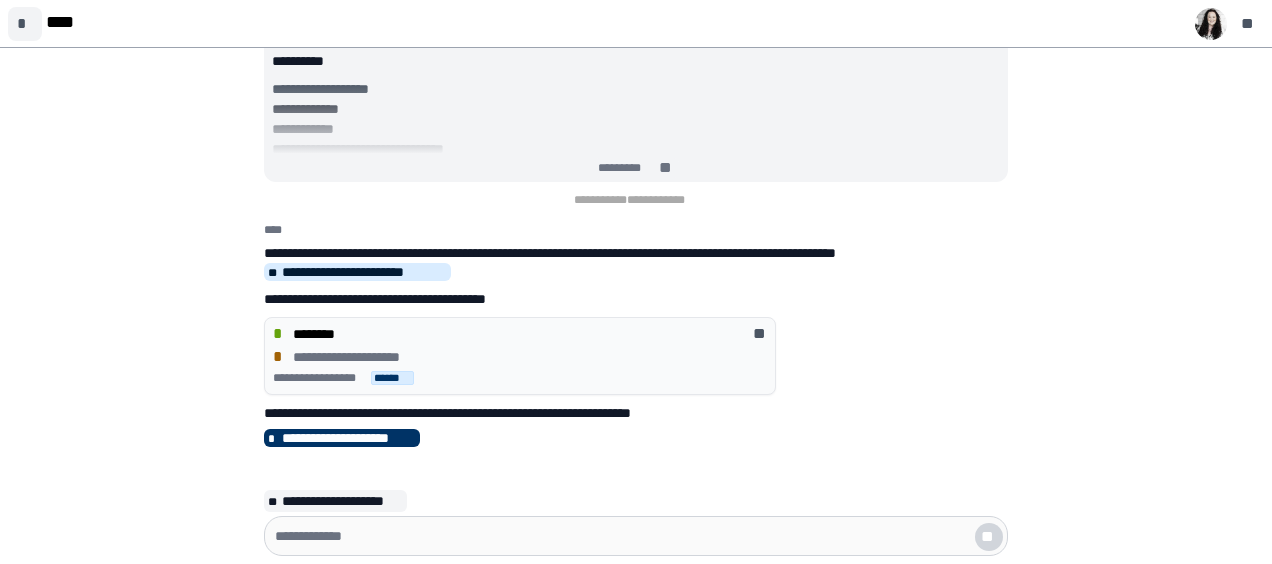 click on "*" at bounding box center (25, 24) 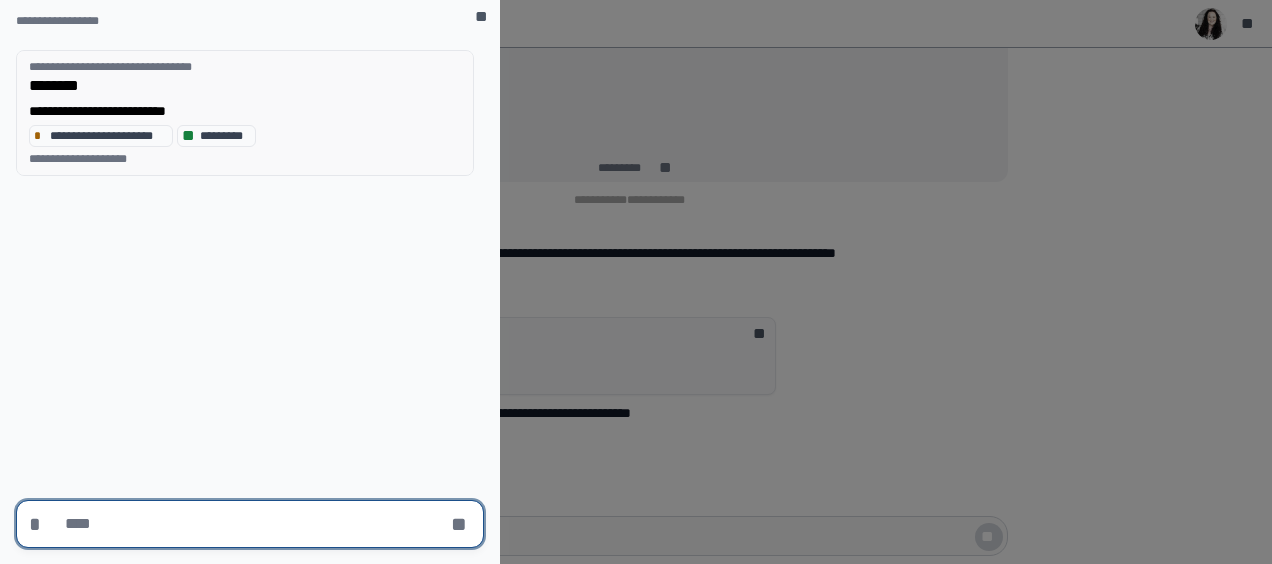click on "**********" at bounding box center (245, 67) 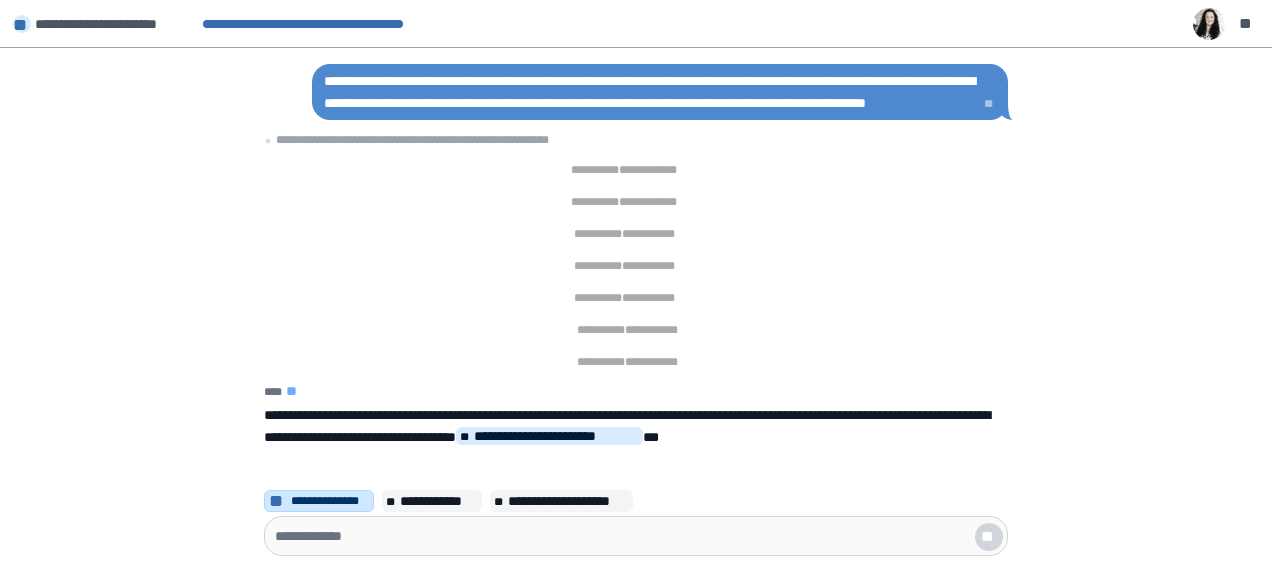 click on "**********" at bounding box center [319, 501] 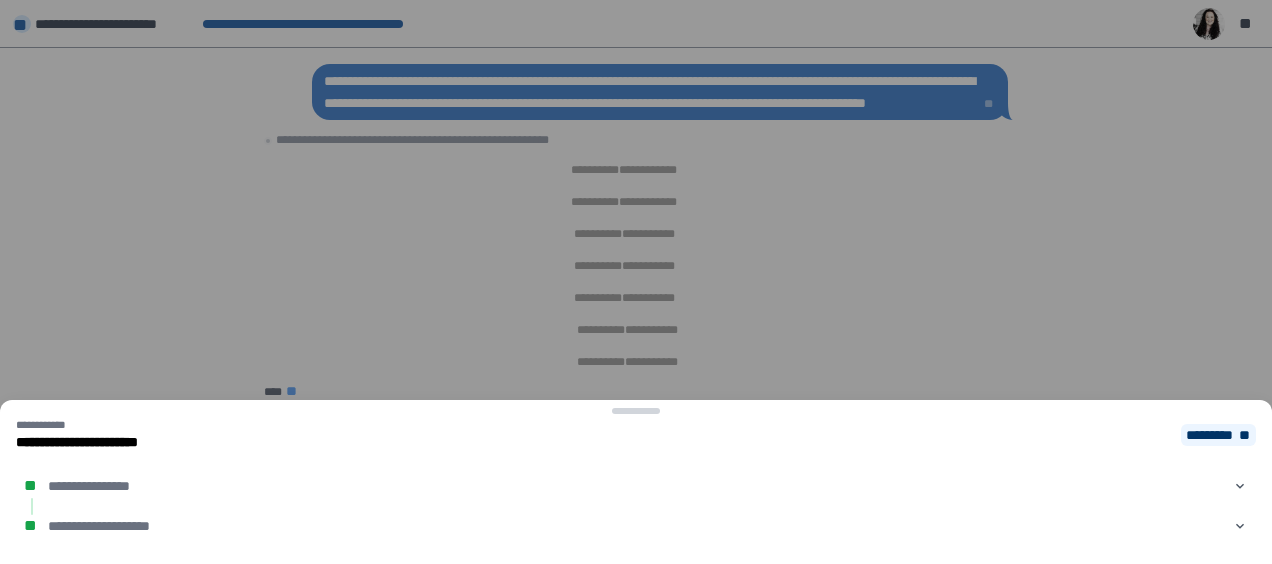 click on "*********" at bounding box center [1209, 435] 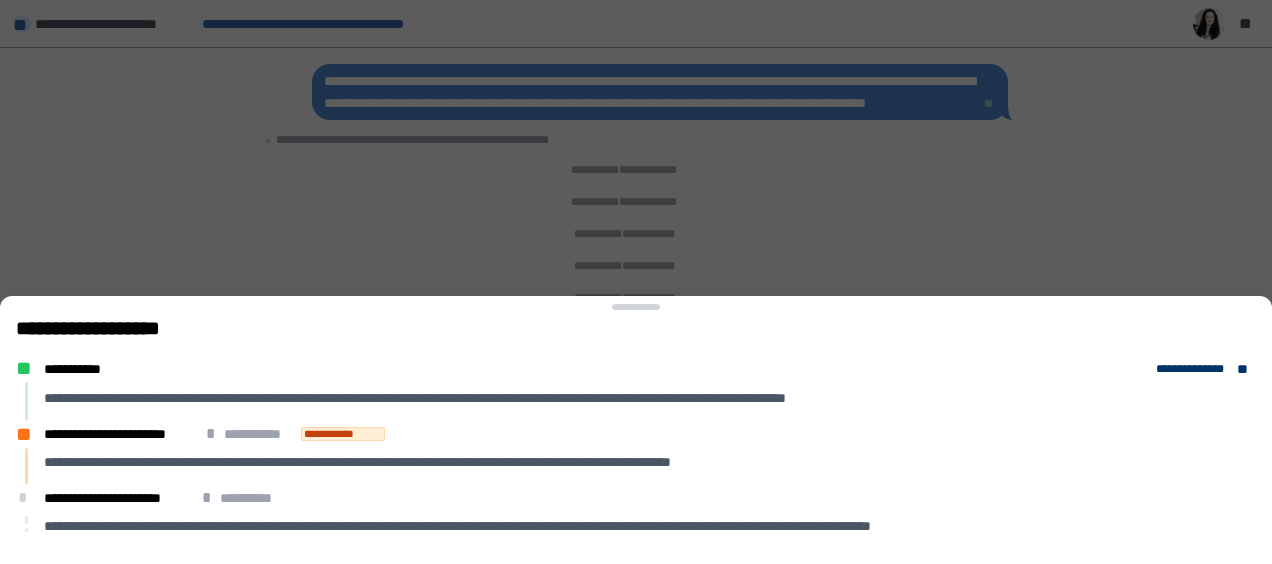click at bounding box center (636, 282) 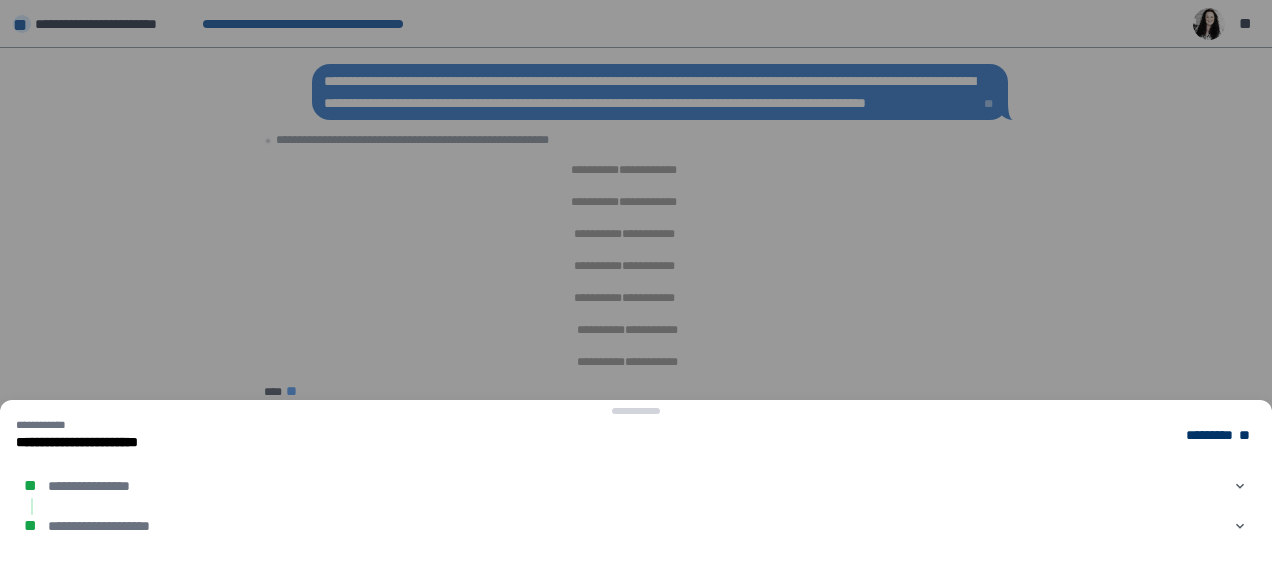 click at bounding box center [636, 282] 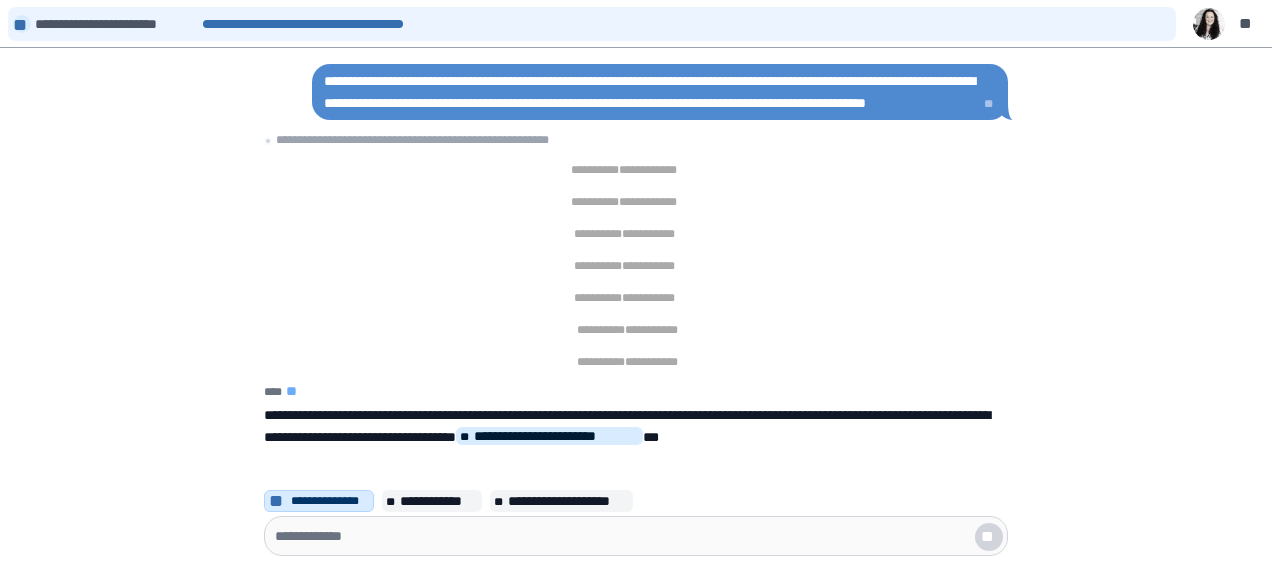 click on "**" at bounding box center [22, 25] 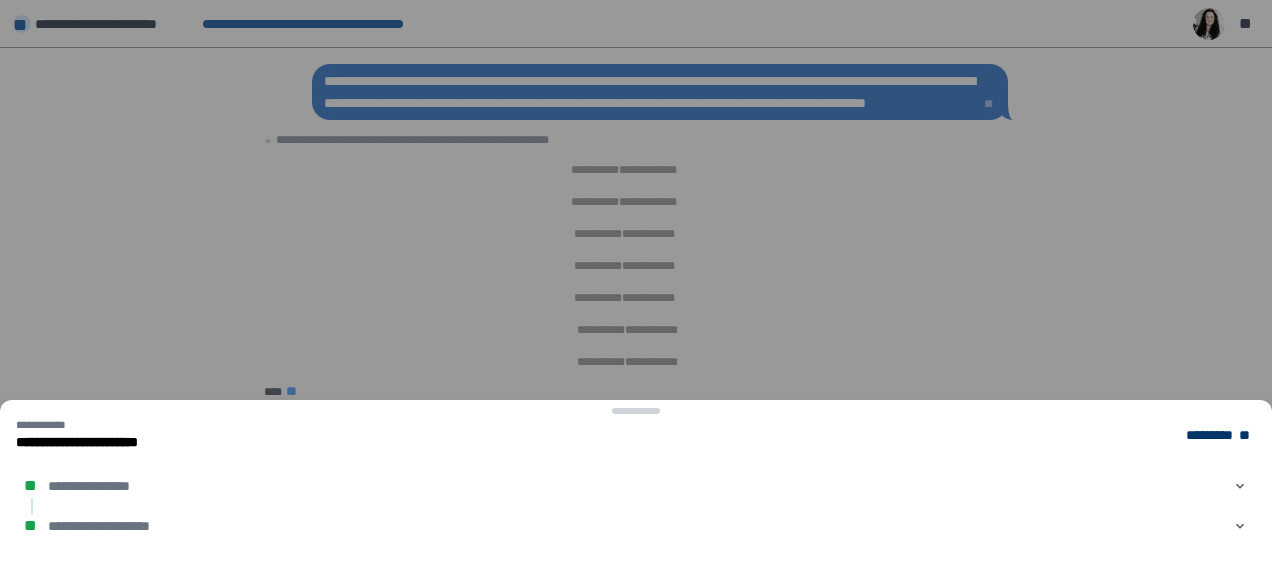 click at bounding box center [636, 282] 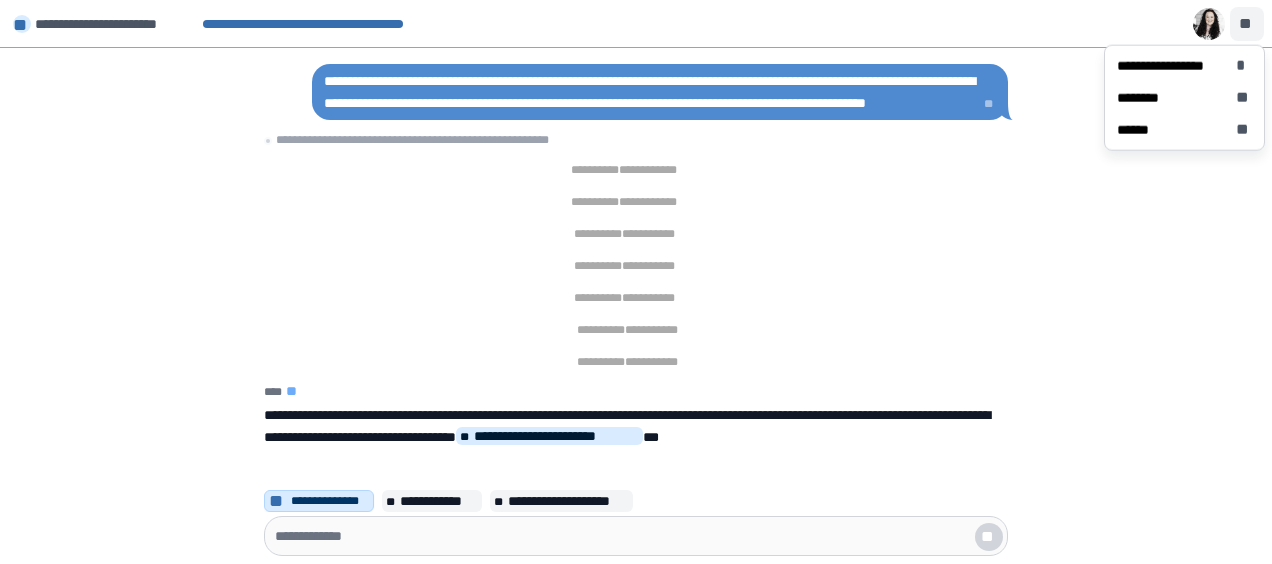 click on "**" at bounding box center (1247, 24) 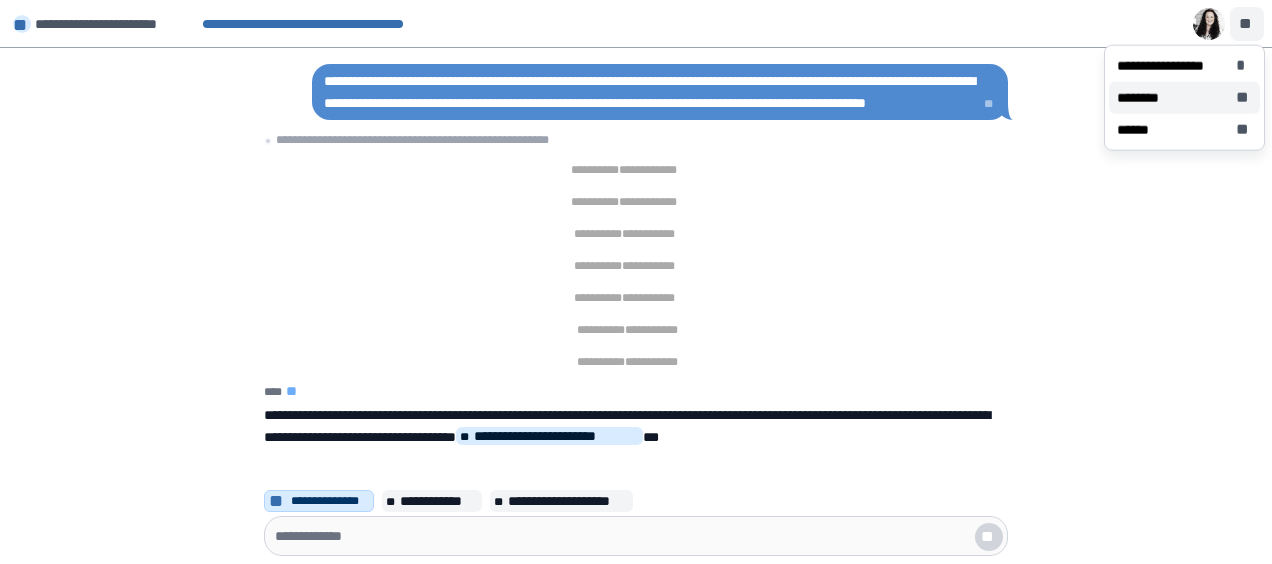 click on "******** **" at bounding box center [1184, 98] 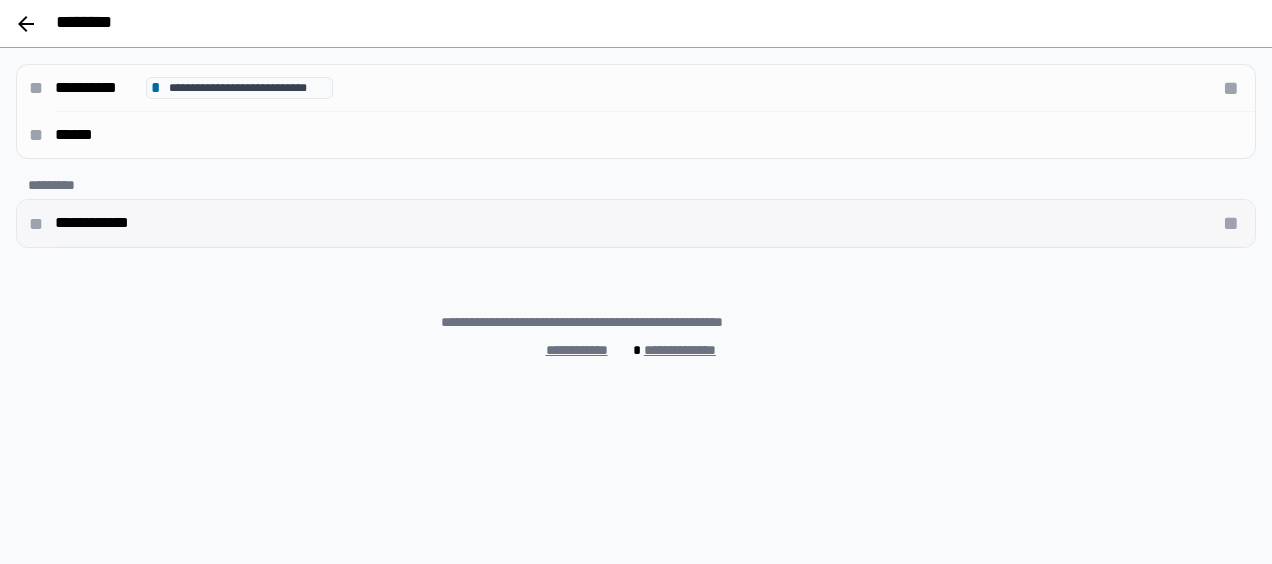 click on "**********" at bounding box center [635, 223] 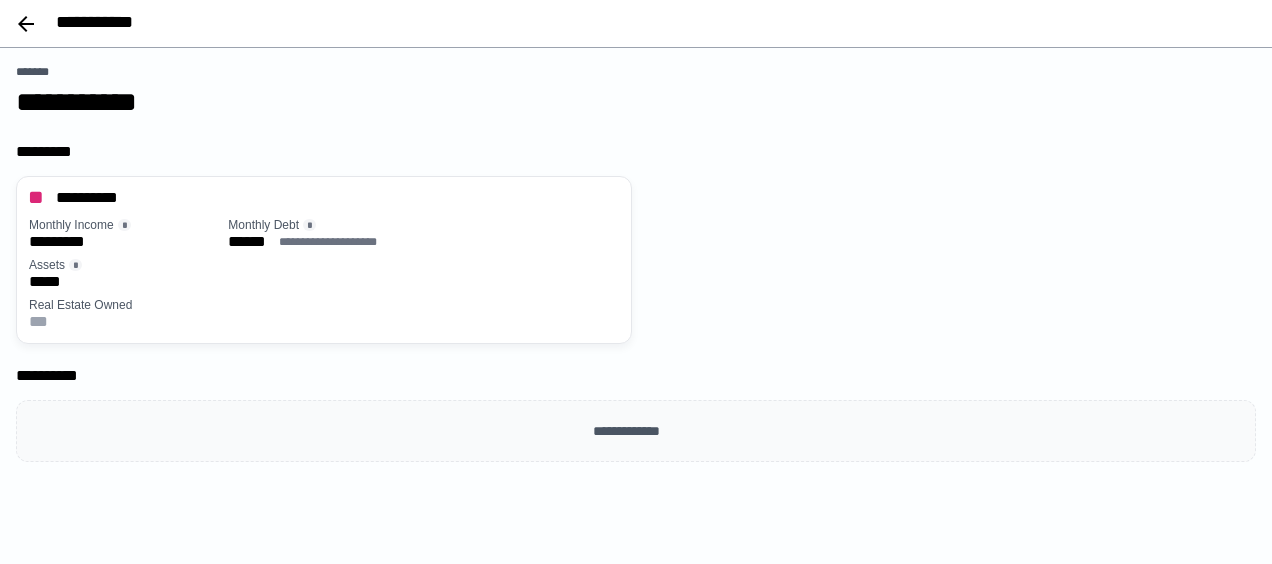click on "**********" at bounding box center [640, 260] 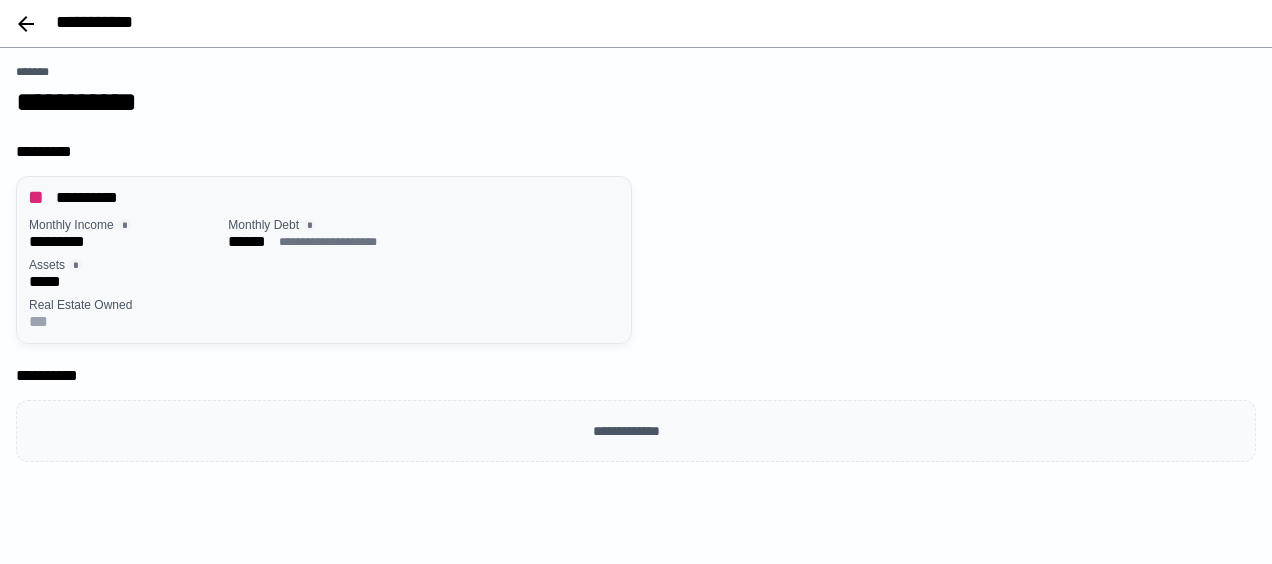 click on "Assets *" at bounding box center [324, 265] 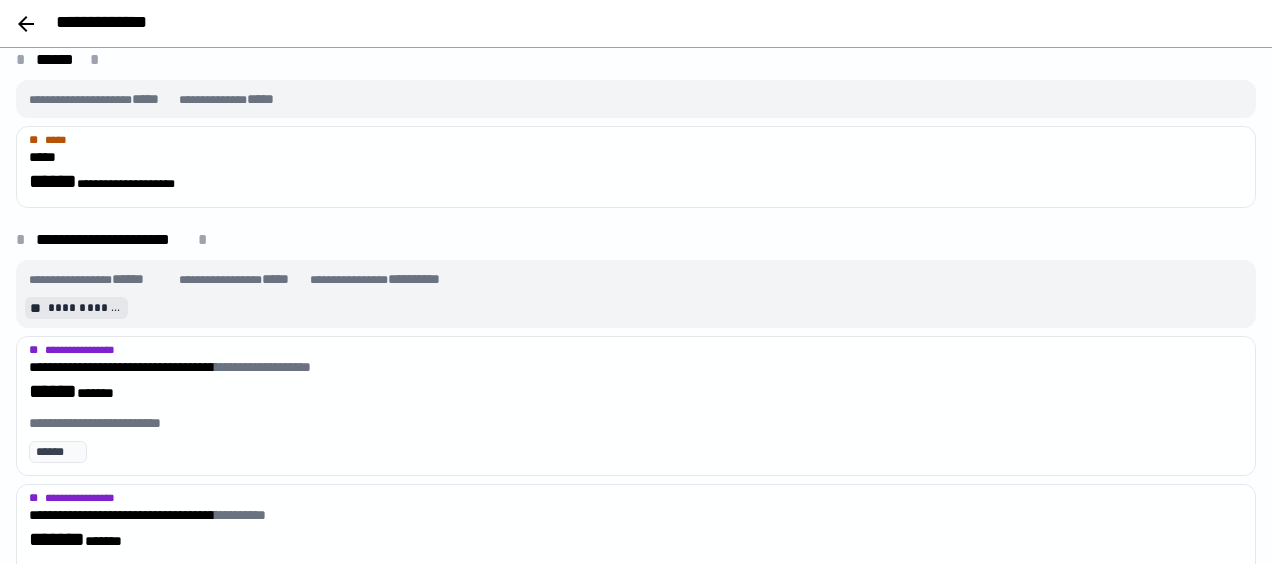 scroll, scrollTop: 0, scrollLeft: 0, axis: both 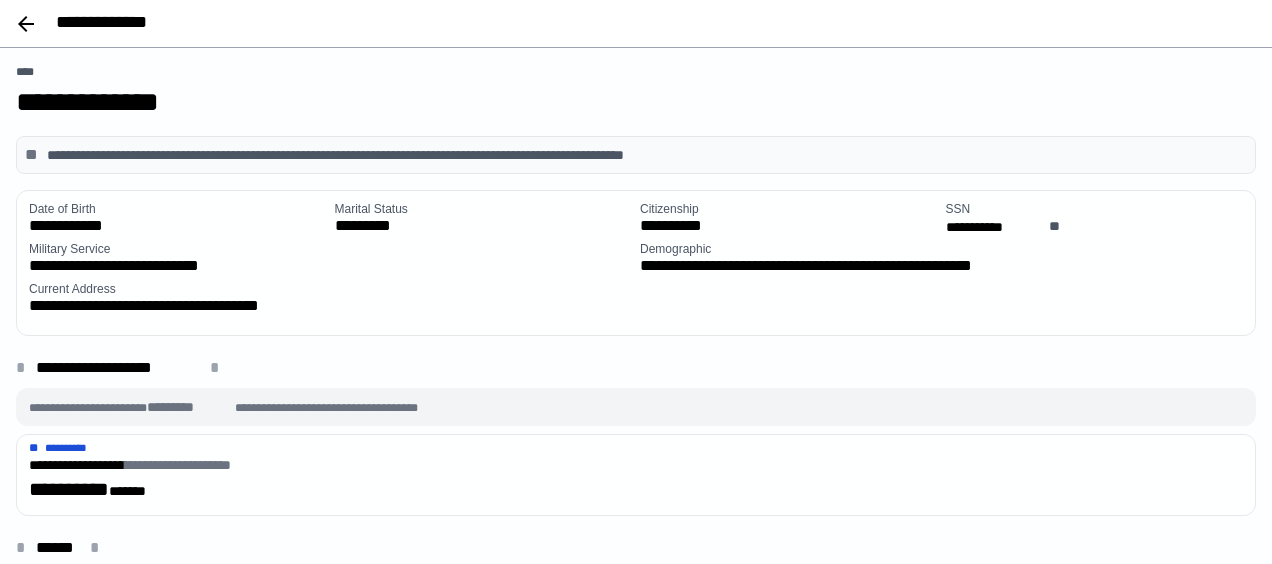 click at bounding box center (26, 24) 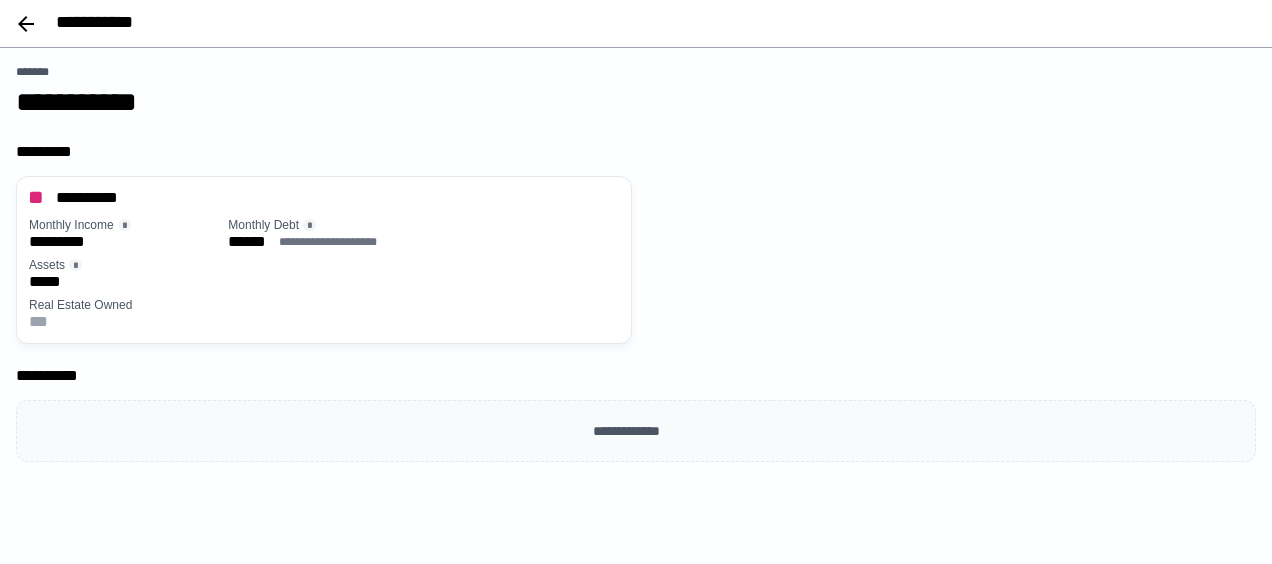 click at bounding box center [26, 24] 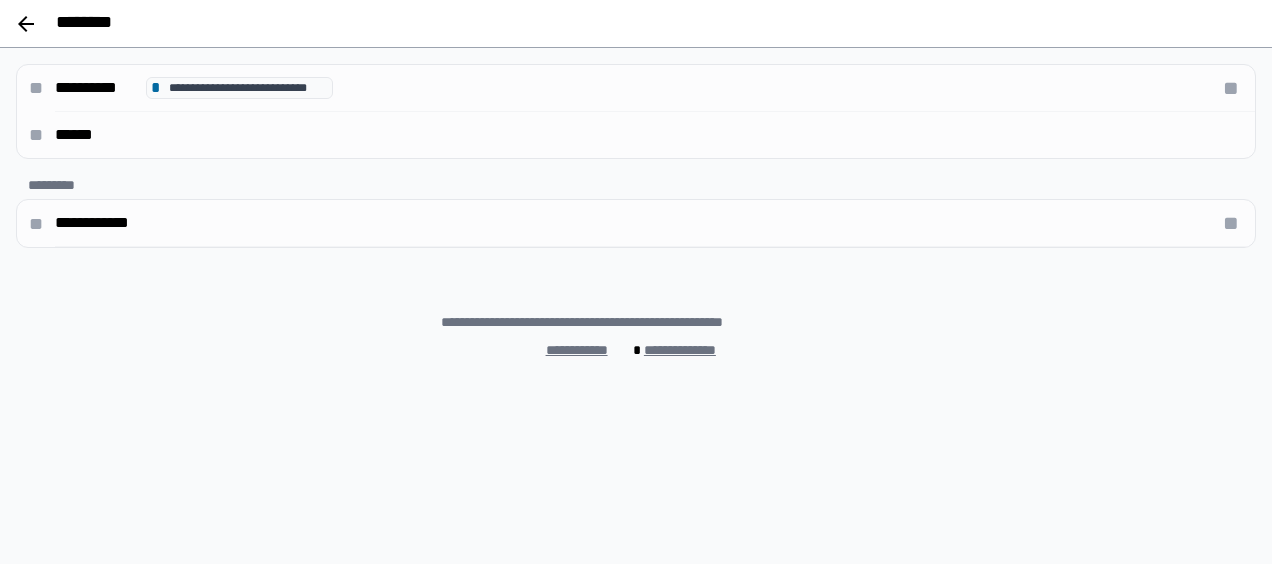 click at bounding box center [26, 24] 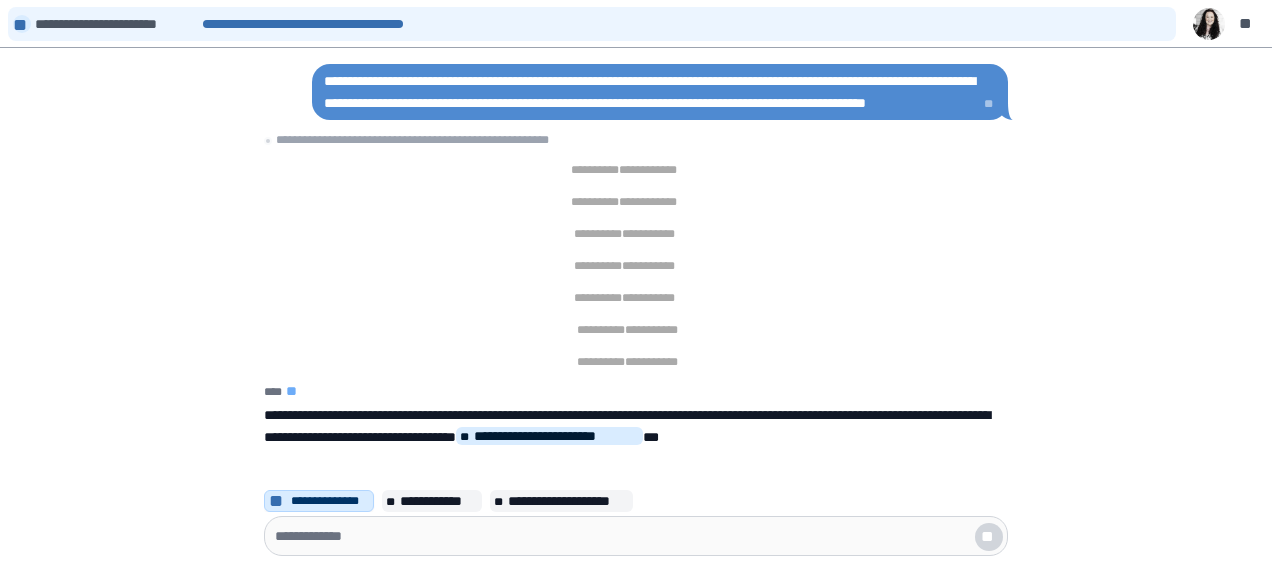 click on "**" at bounding box center [22, 25] 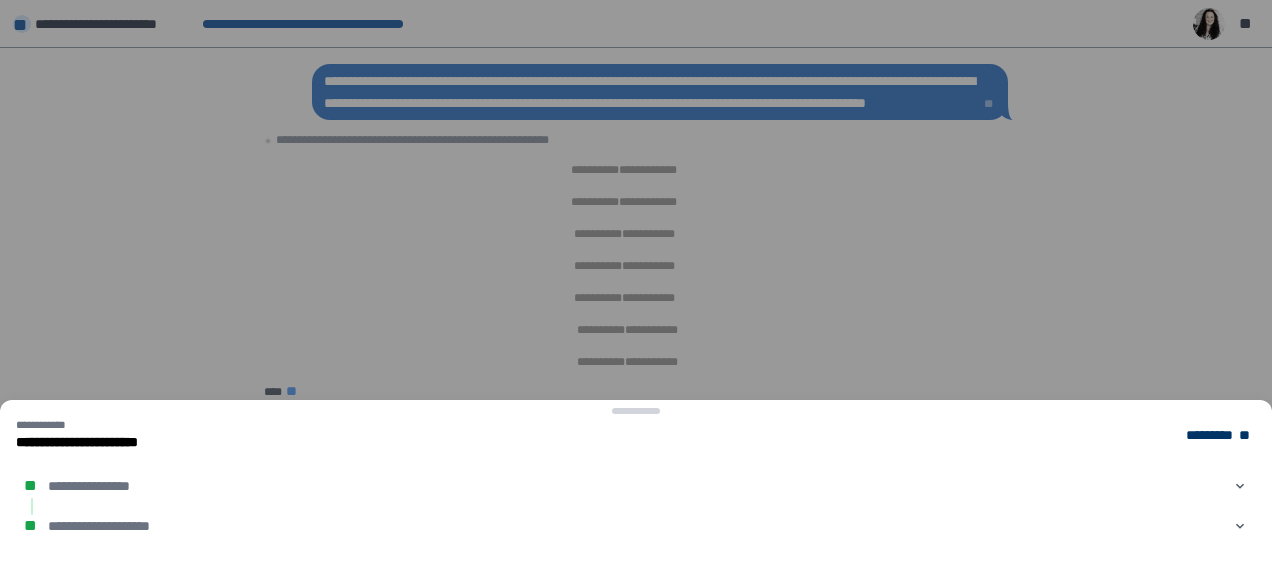 click at bounding box center (636, 282) 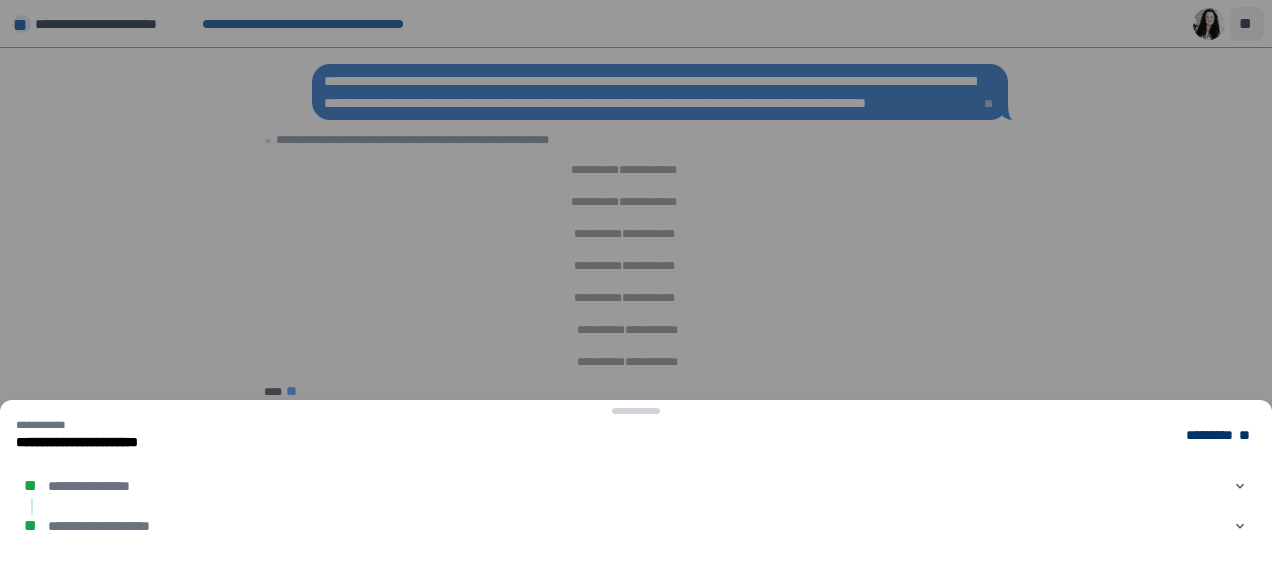 click on "**" at bounding box center [1247, 24] 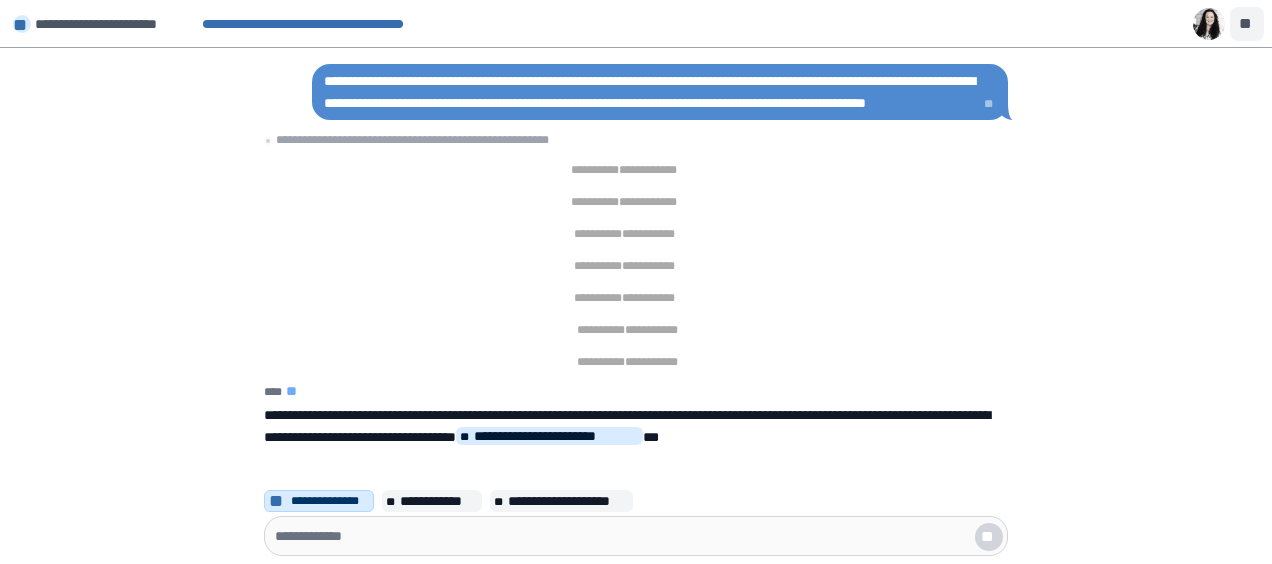 click on "**" at bounding box center [1247, 24] 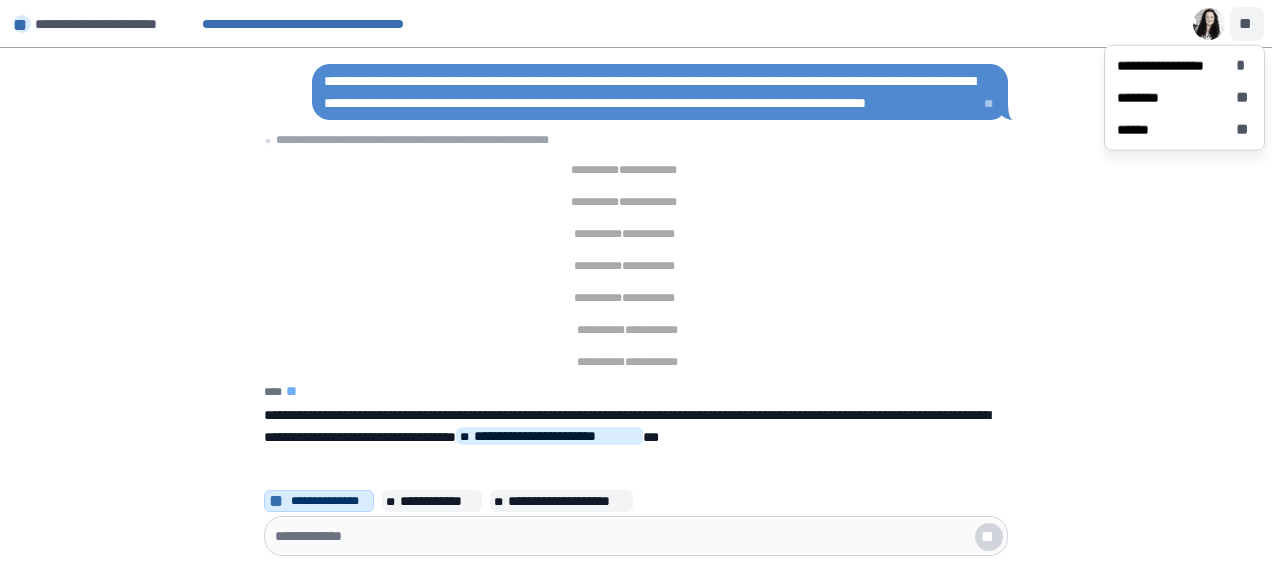 click on "**********" at bounding box center [636, 236] 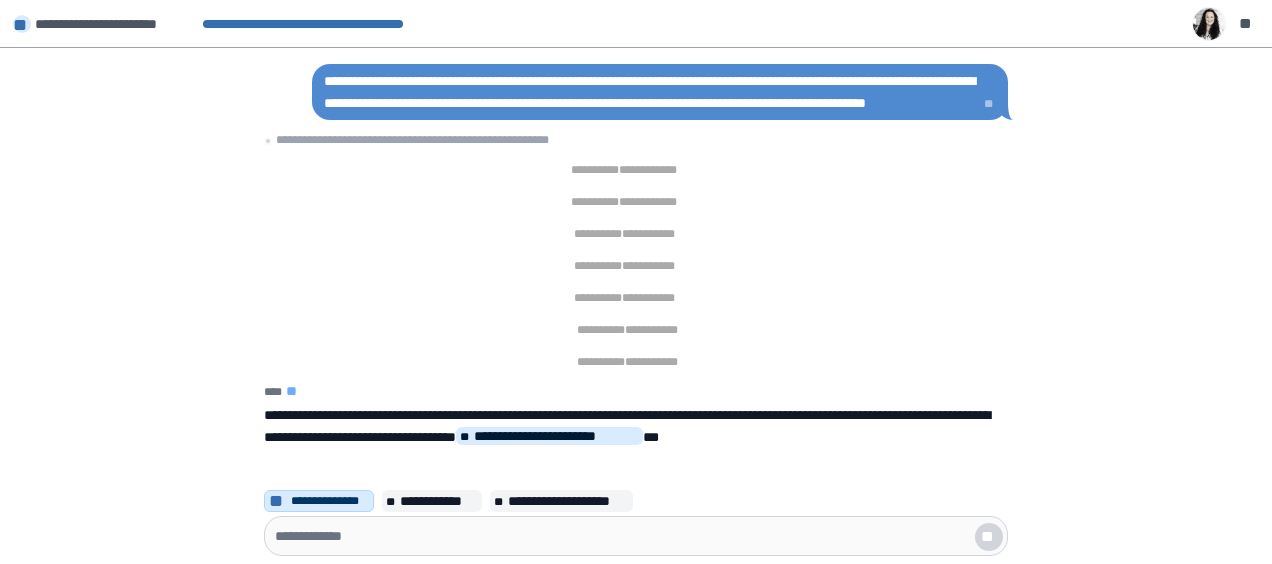 click at bounding box center (1209, 24) 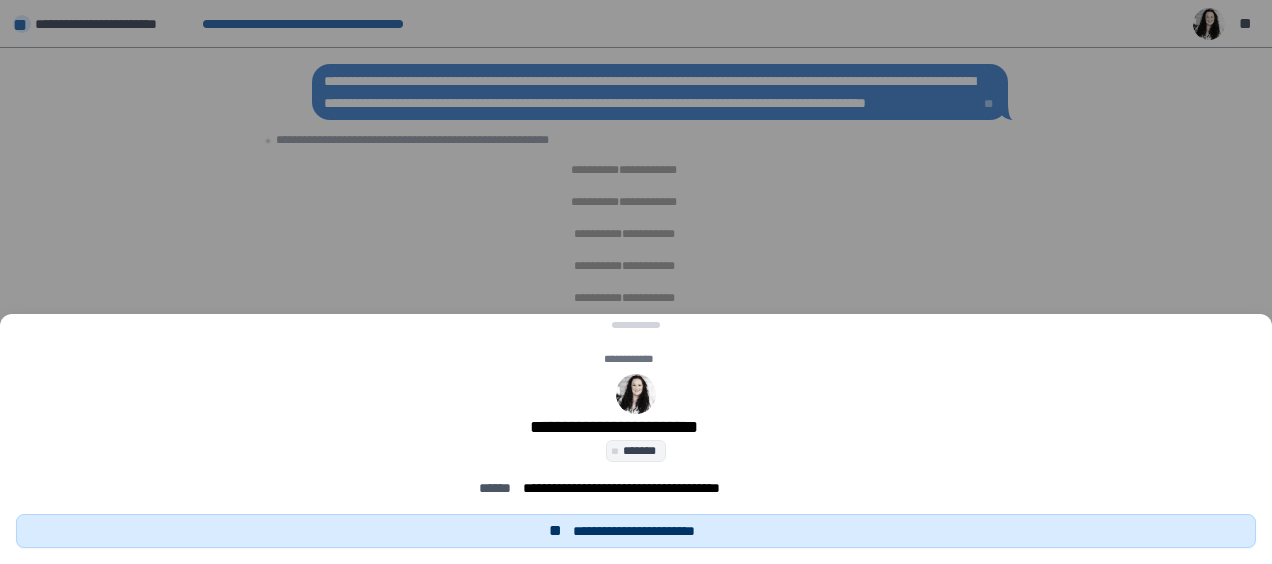 click at bounding box center (636, 282) 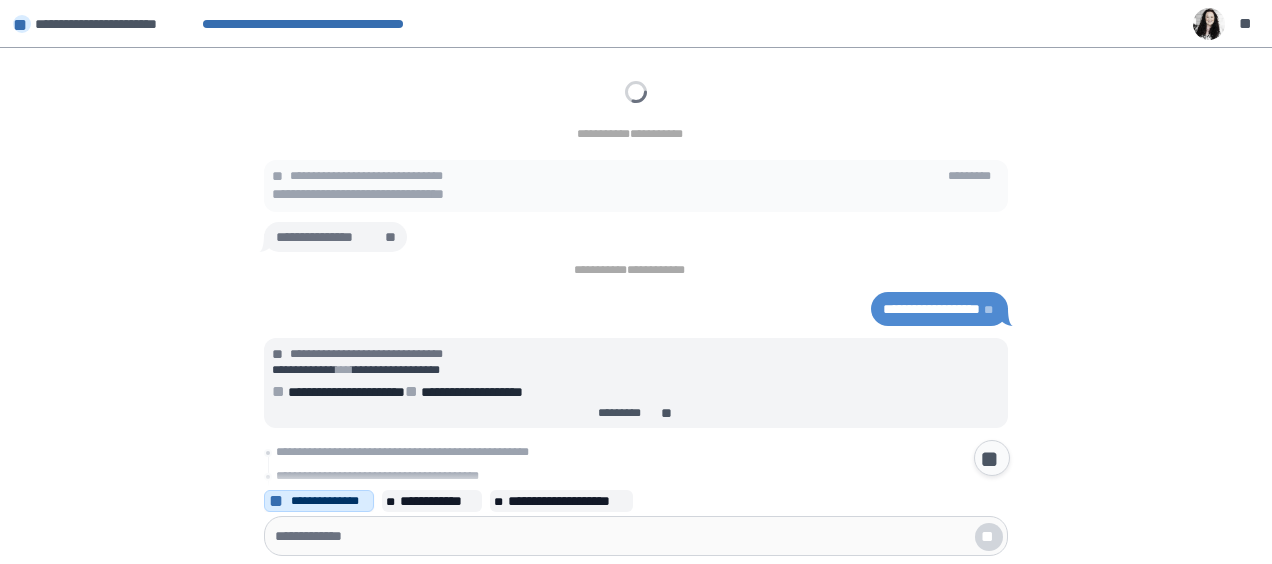 scroll, scrollTop: 1249, scrollLeft: 0, axis: vertical 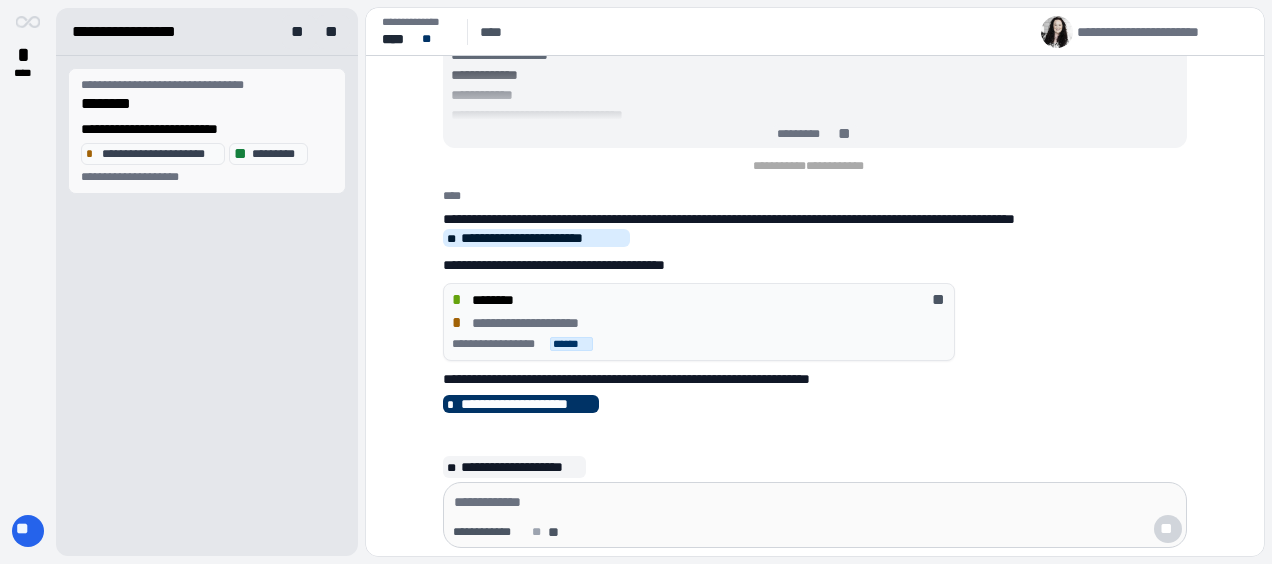 click on "**********" at bounding box center (207, 129) 